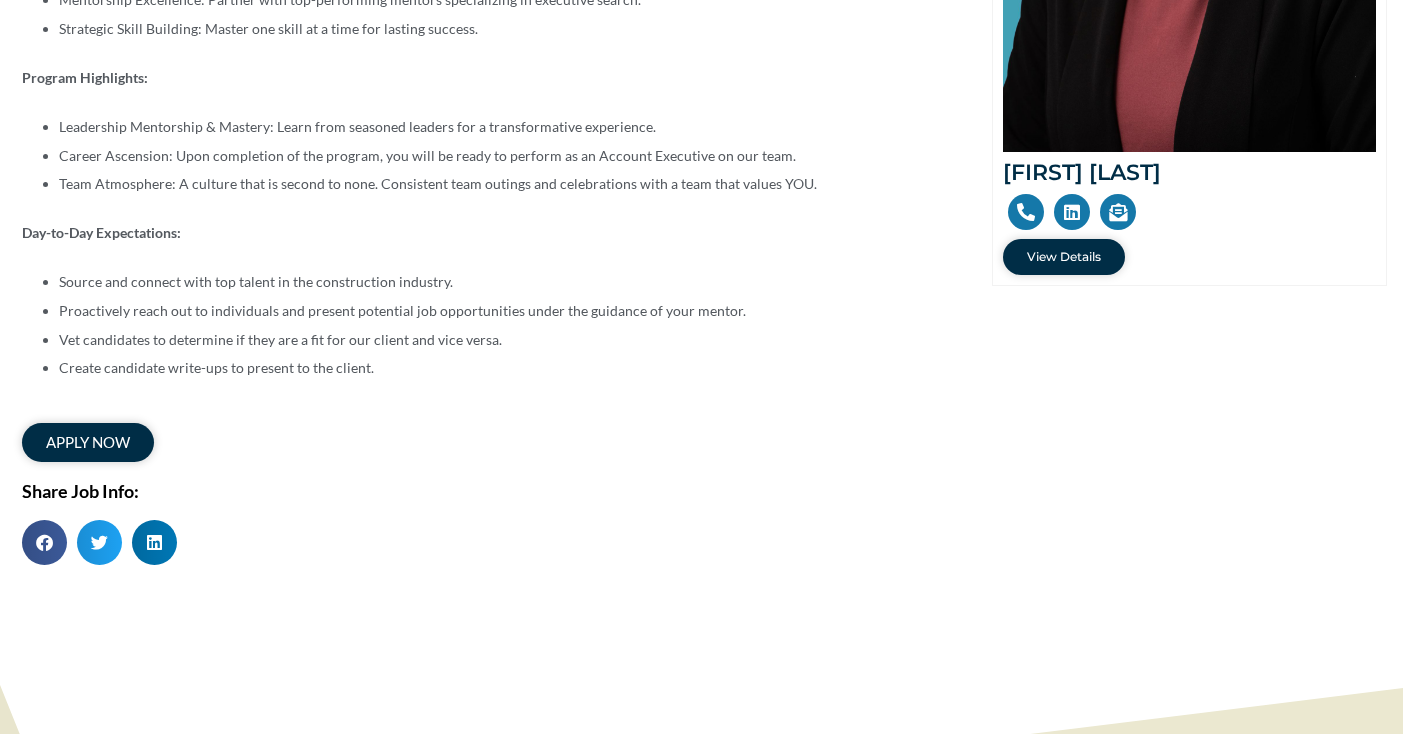 scroll, scrollTop: 513, scrollLeft: 0, axis: vertical 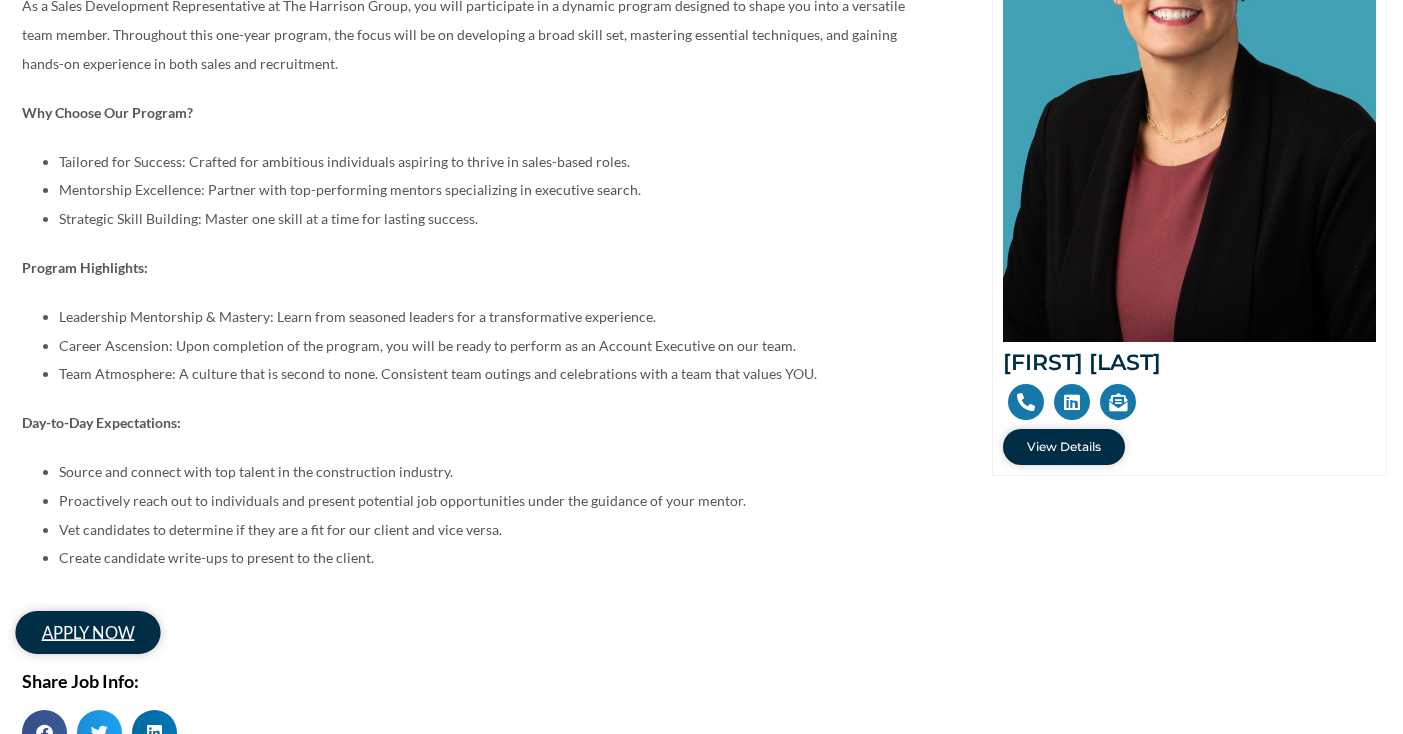 click on "apply now" at bounding box center [87, 632] 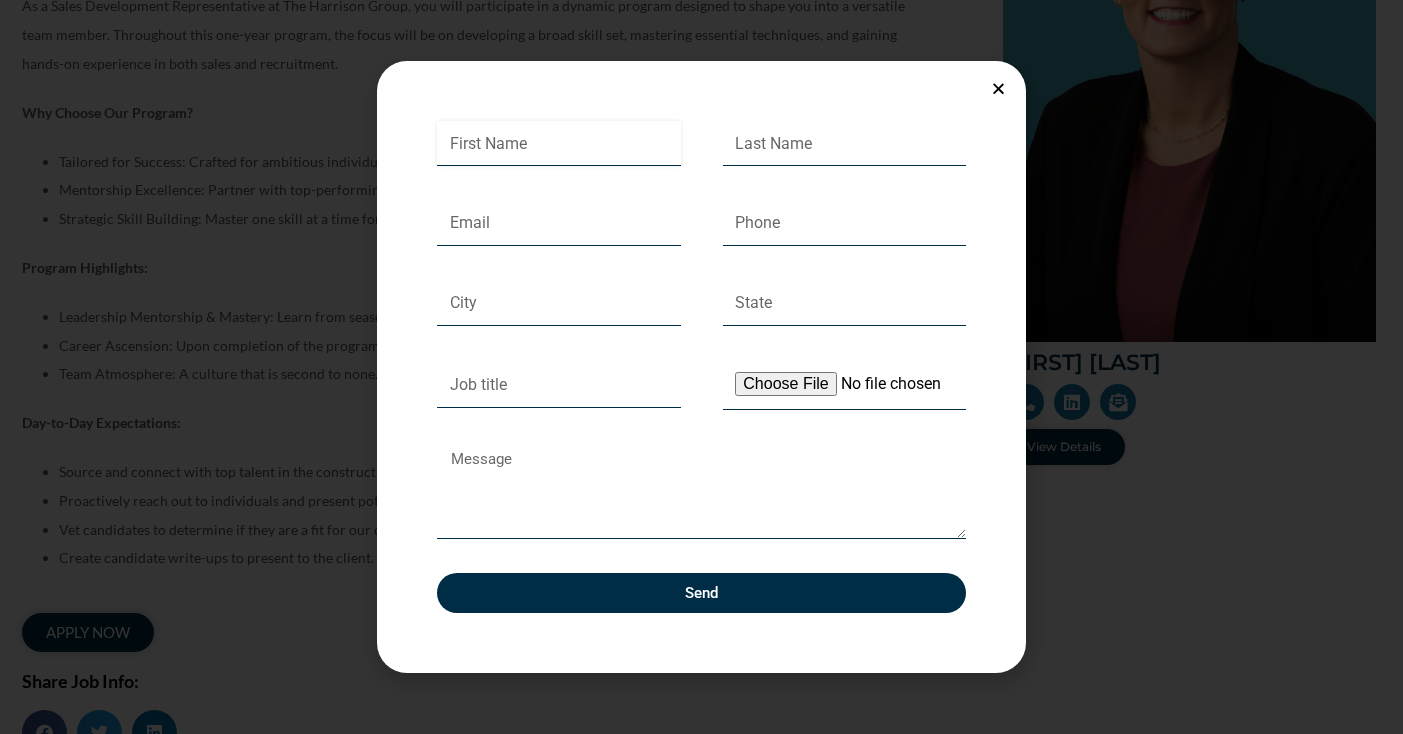 click on "First Name" at bounding box center (559, 144) 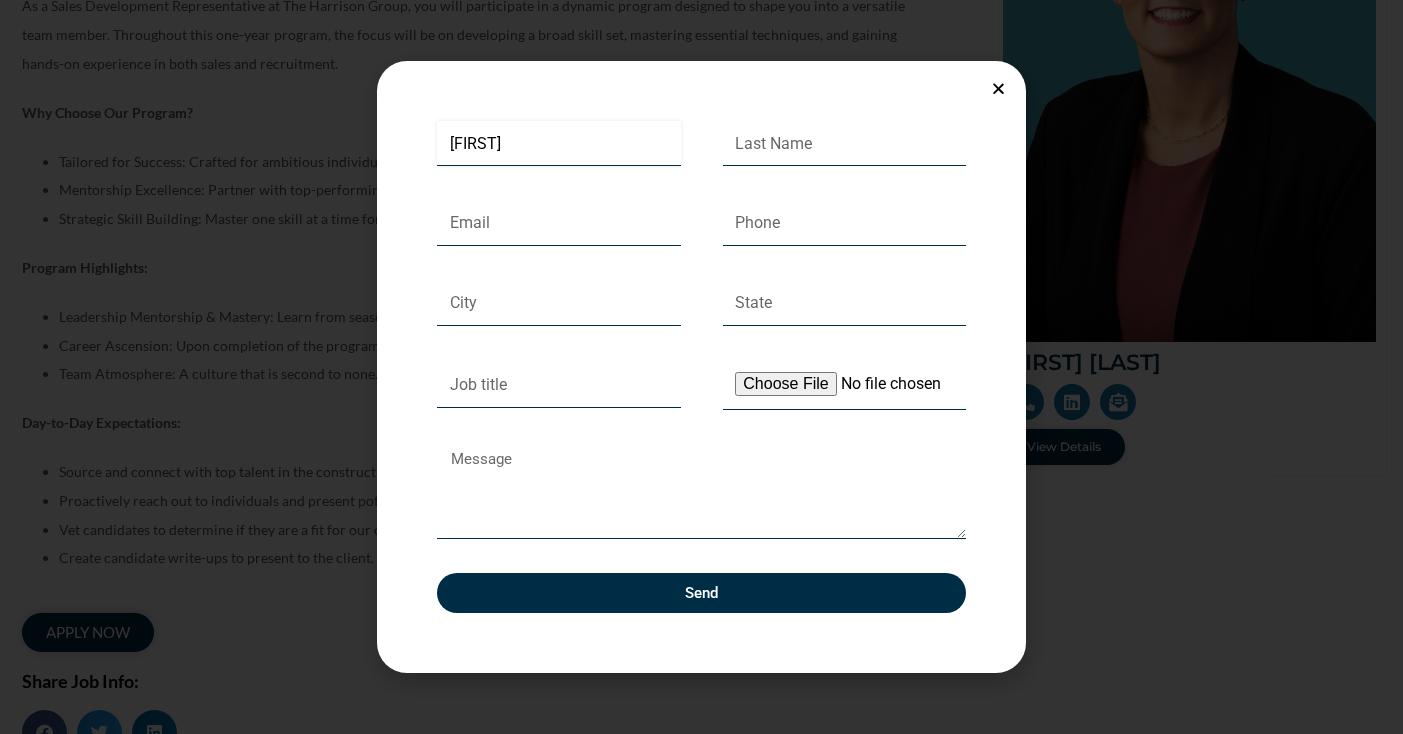 type on "[LAST]" 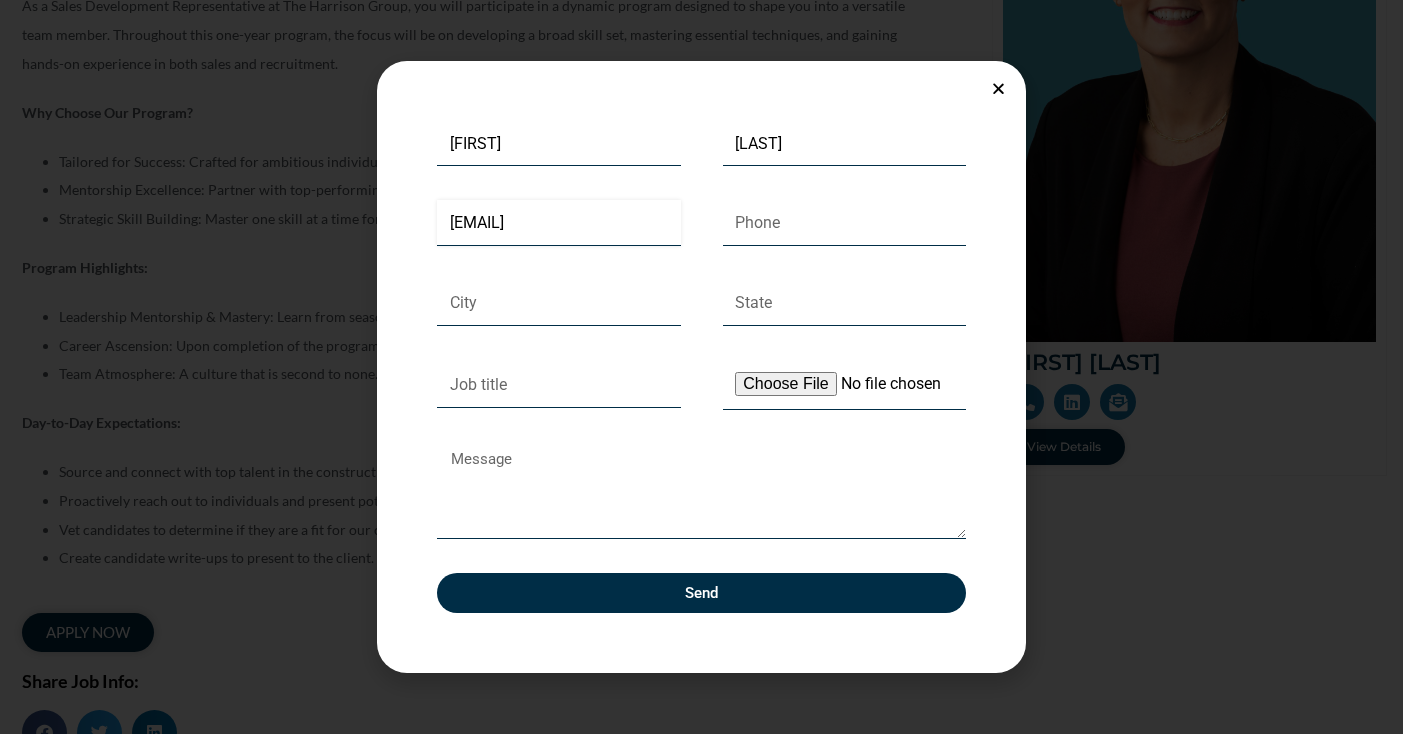 type on "[PHONE]" 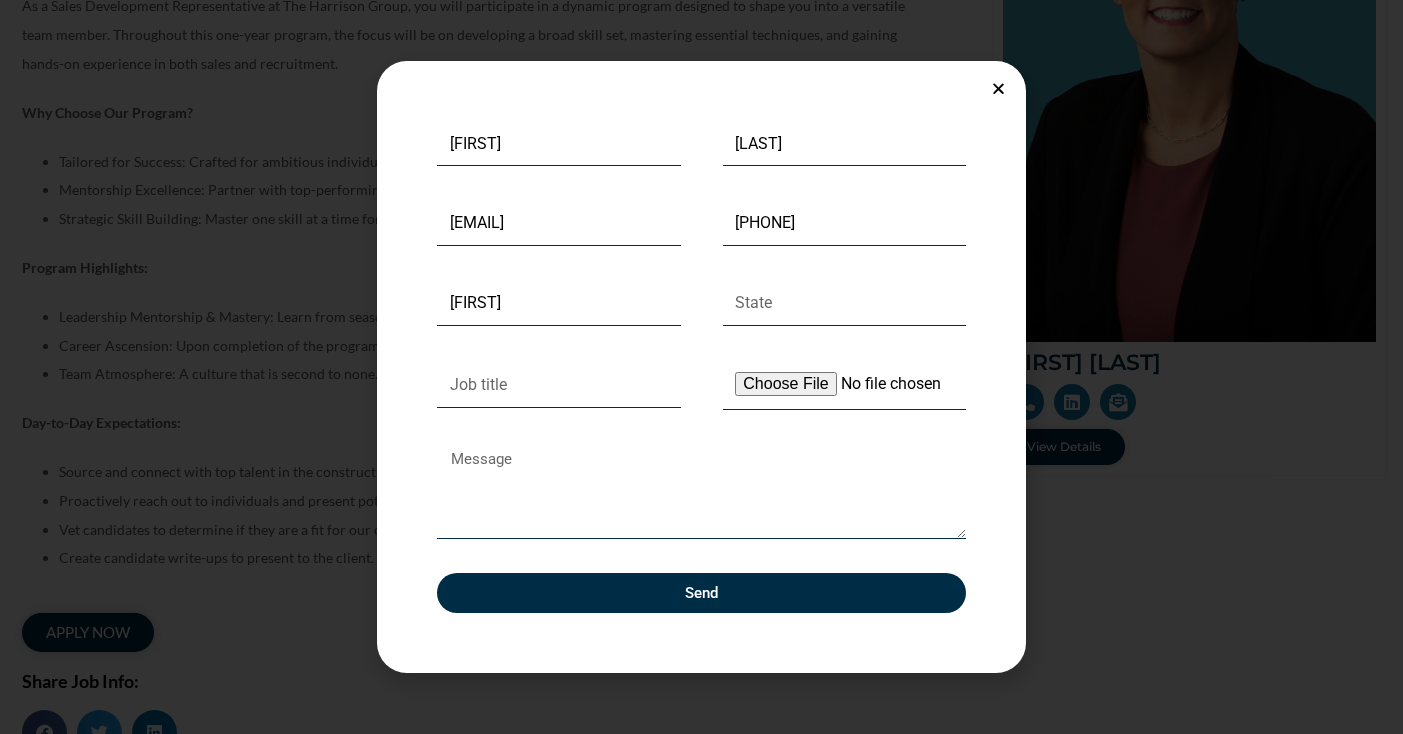 type on "[STATE]" 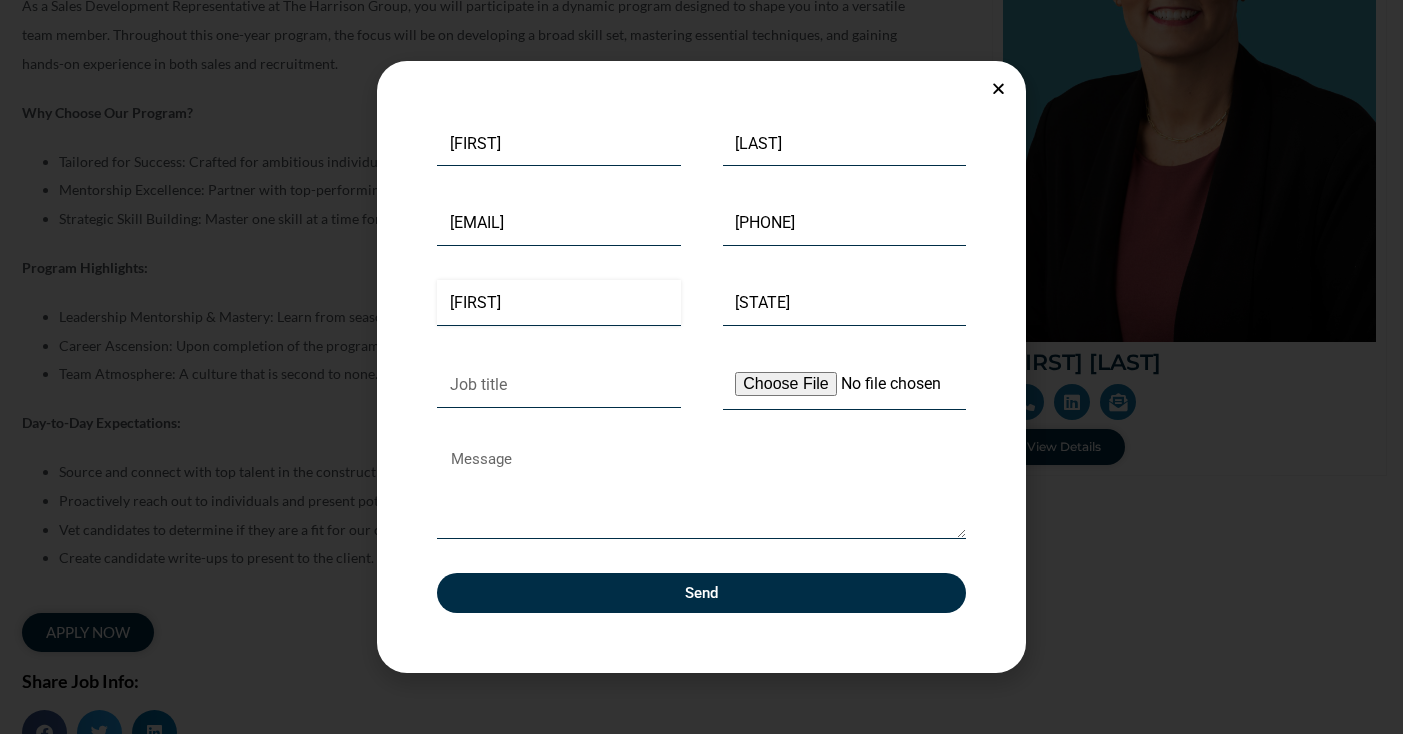 click on "[FIRST]" at bounding box center (559, 303) 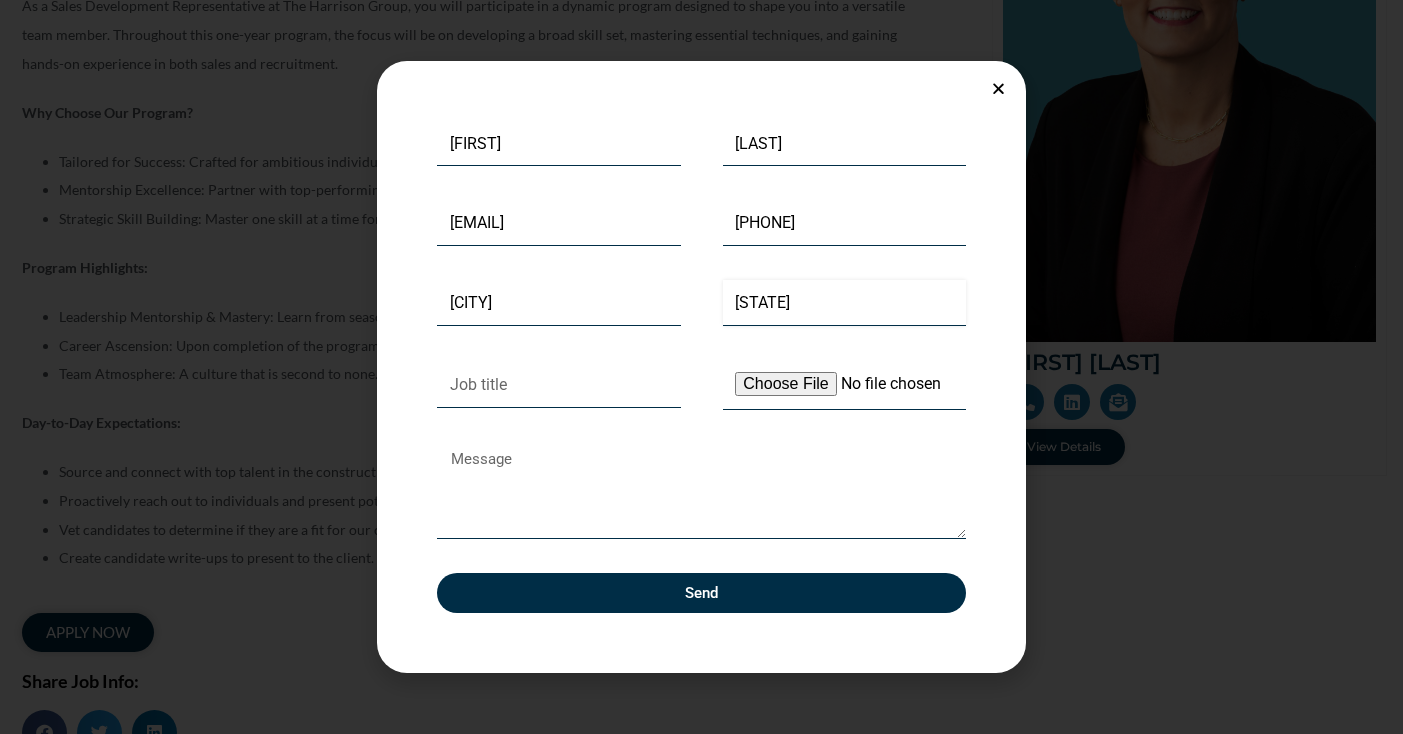 drag, startPoint x: 766, startPoint y: 305, endPoint x: 699, endPoint y: 305, distance: 67 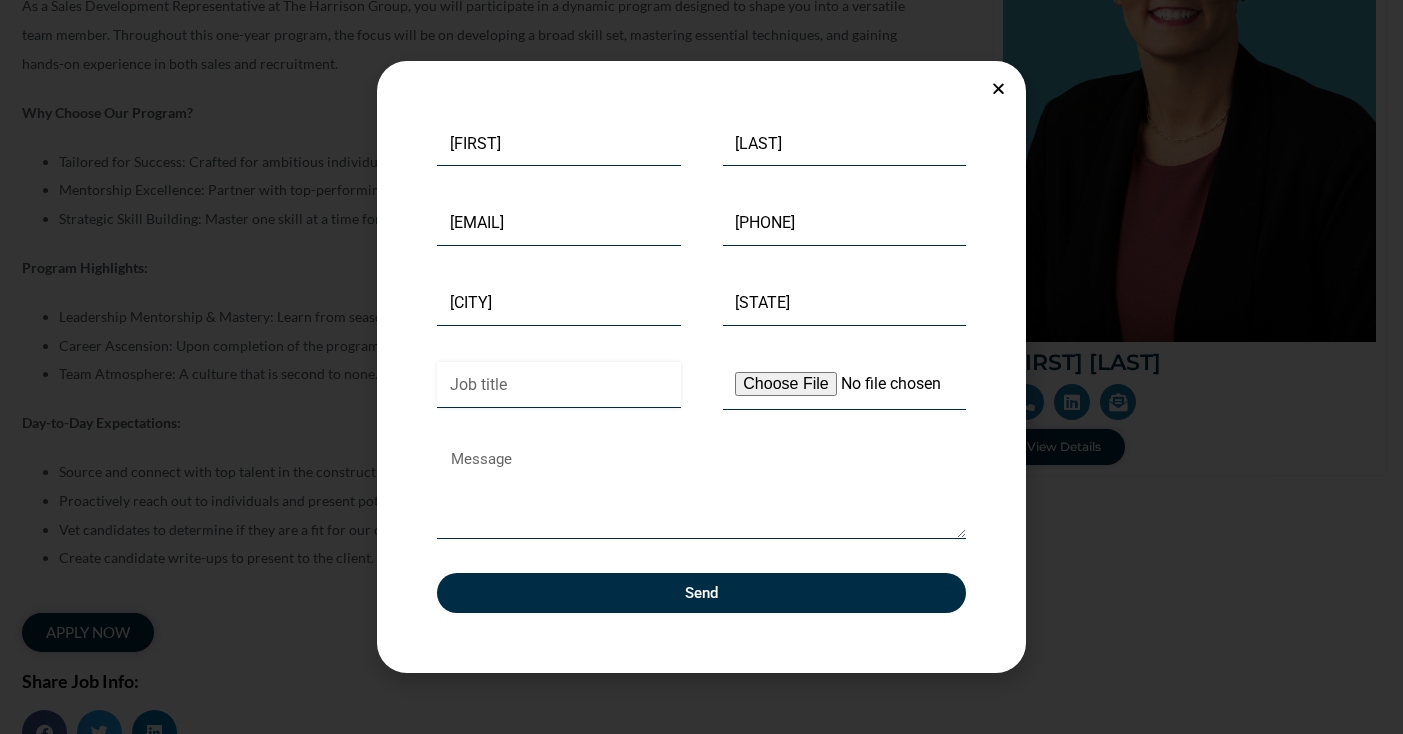 click on "Job title" at bounding box center [559, 385] 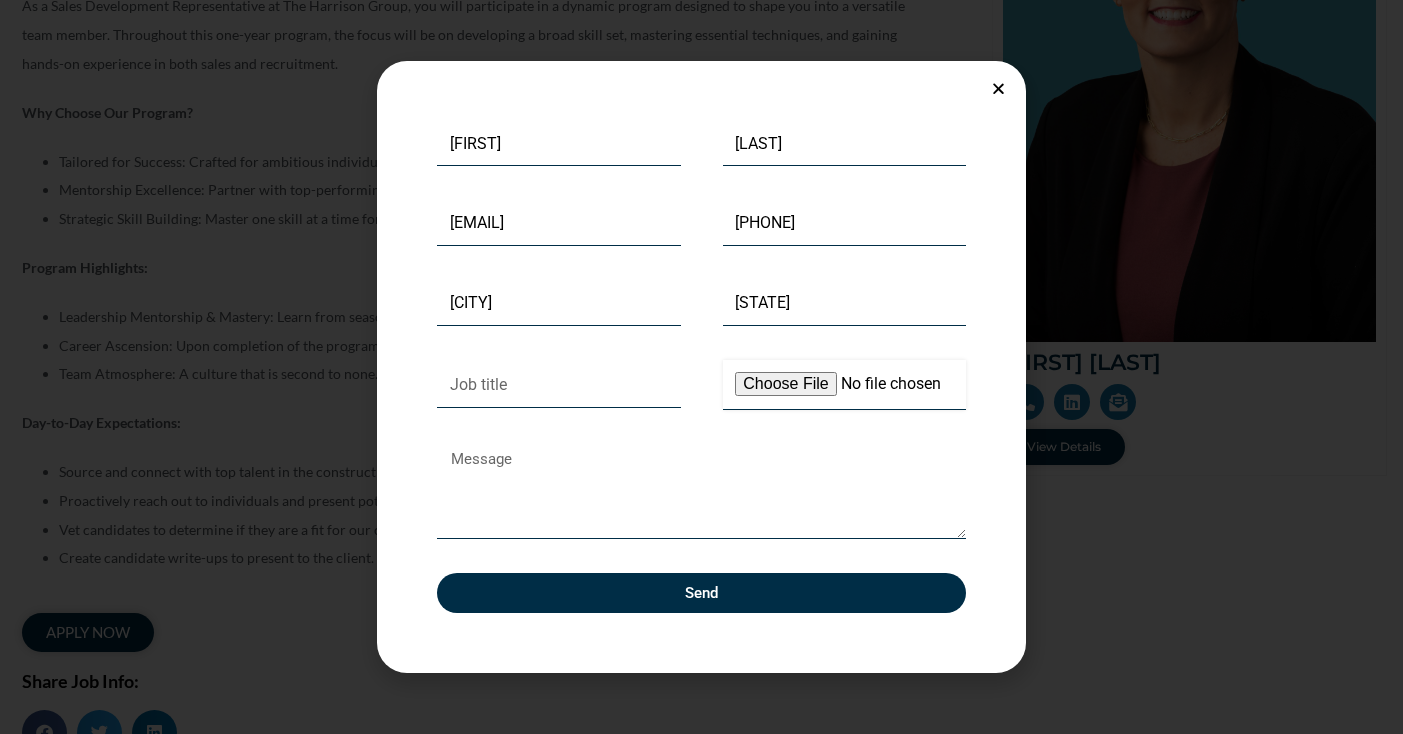 click on "Upload Your Resume" at bounding box center [845, 385] 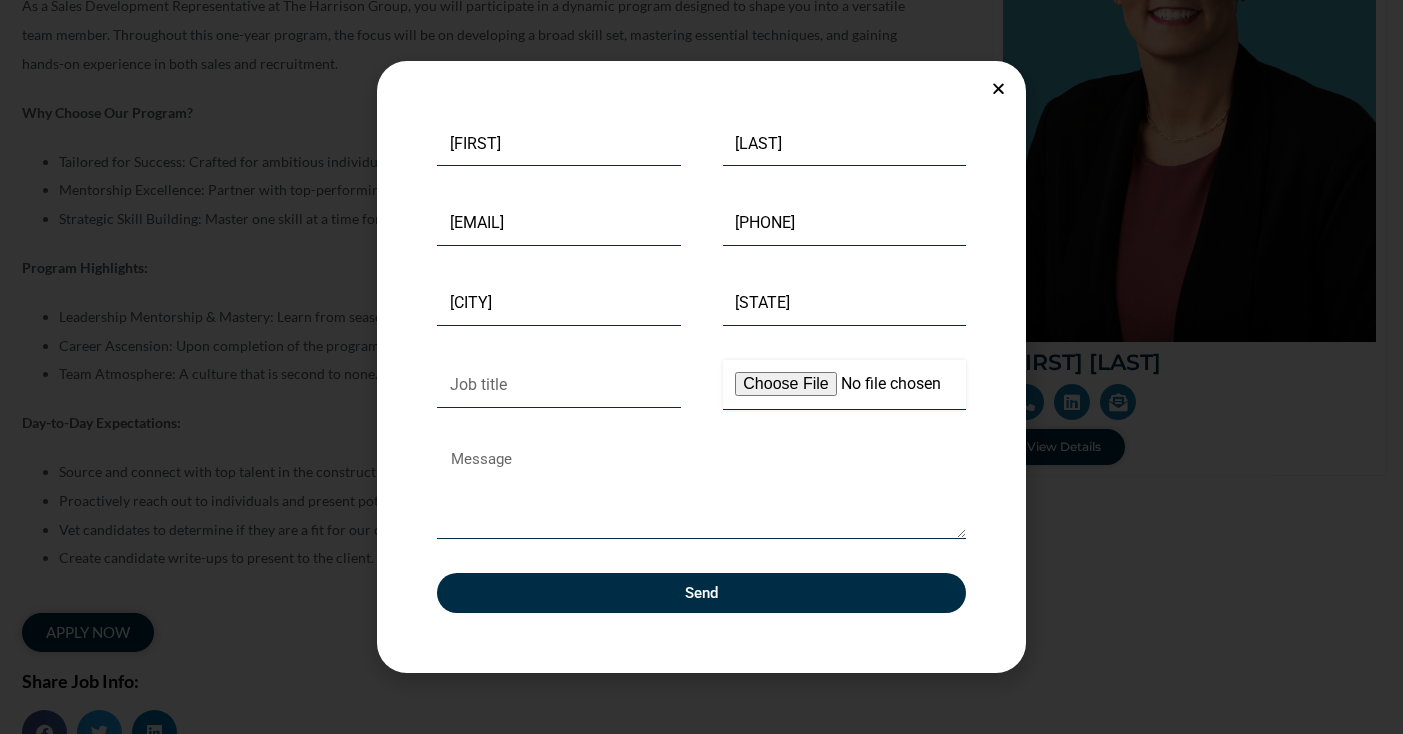 type on "C:\fakepath\[FILENAME]" 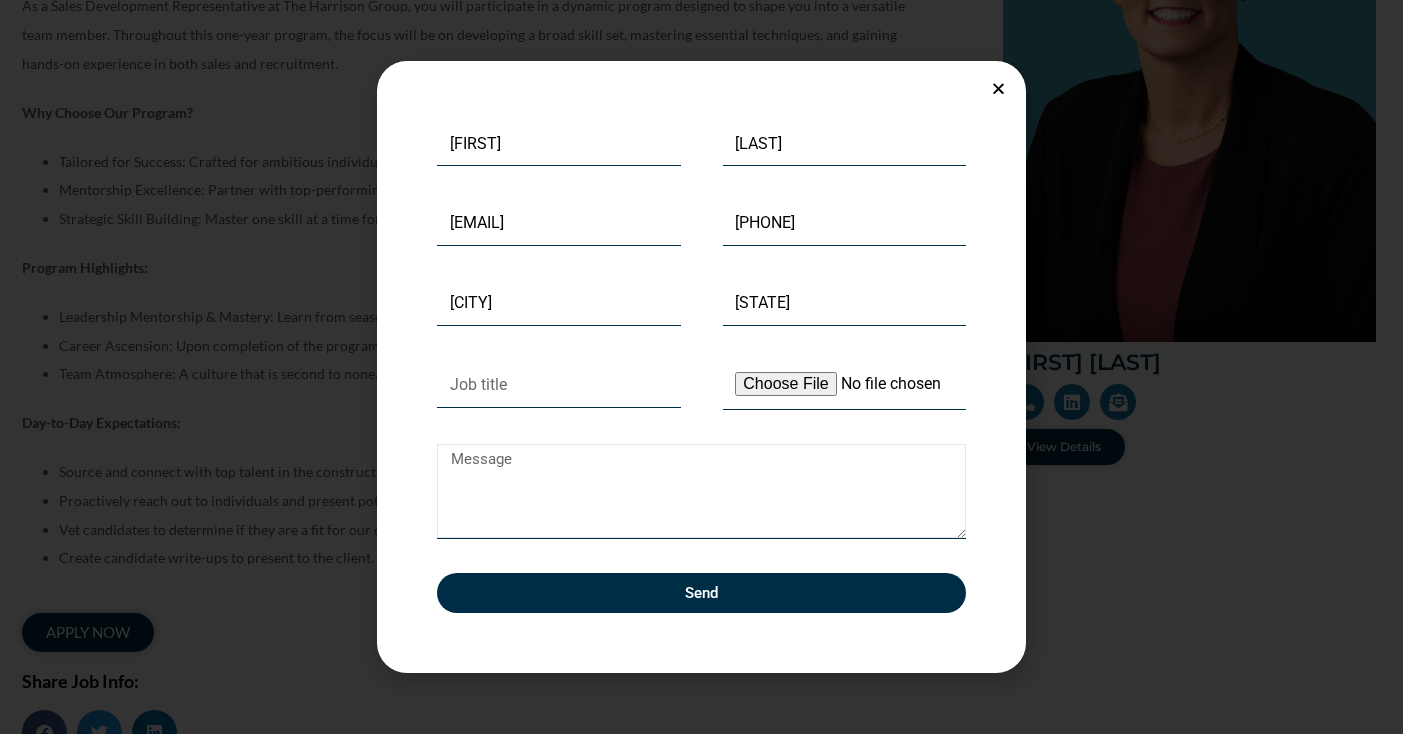 click on "Message" at bounding box center (701, 491) 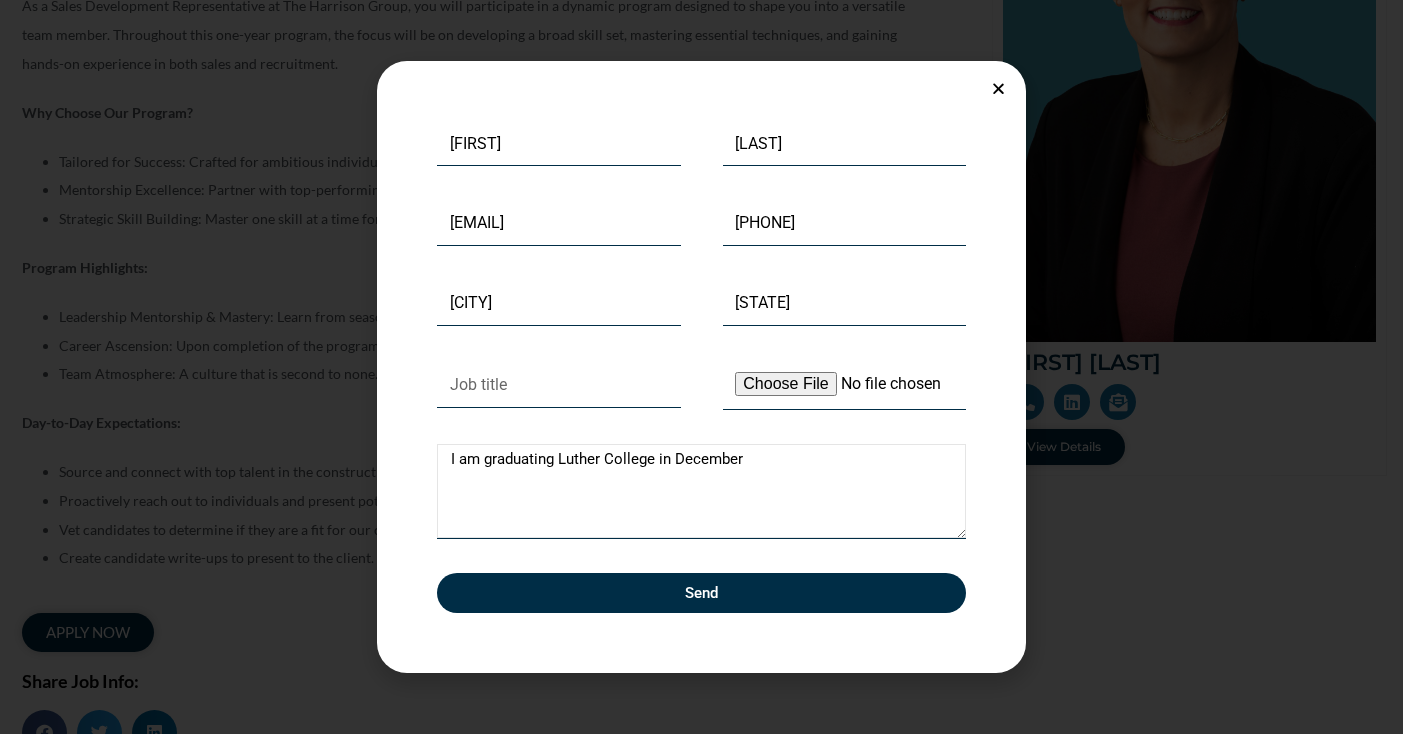 click on "I am graduating Luther College in December" at bounding box center (701, 491) 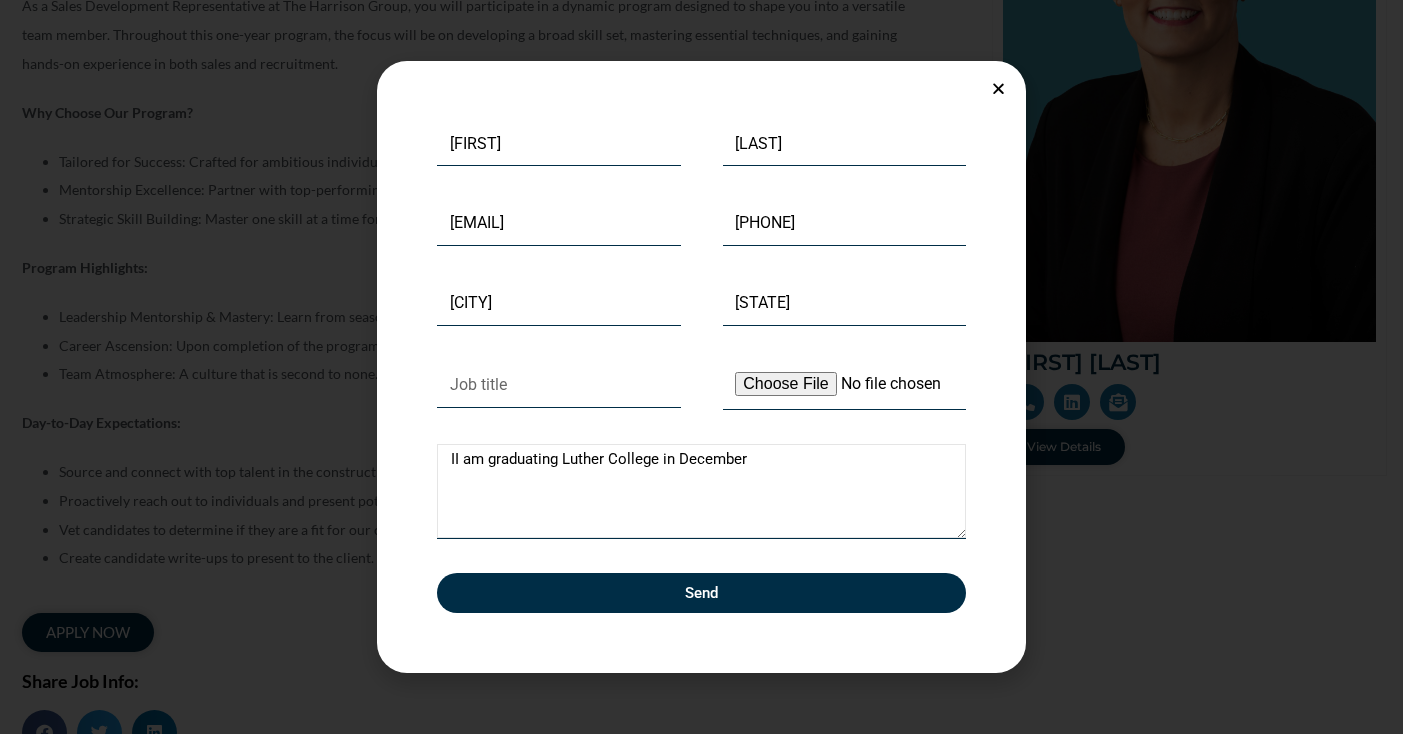 drag, startPoint x: 744, startPoint y: 460, endPoint x: 445, endPoint y: 449, distance: 299.20227 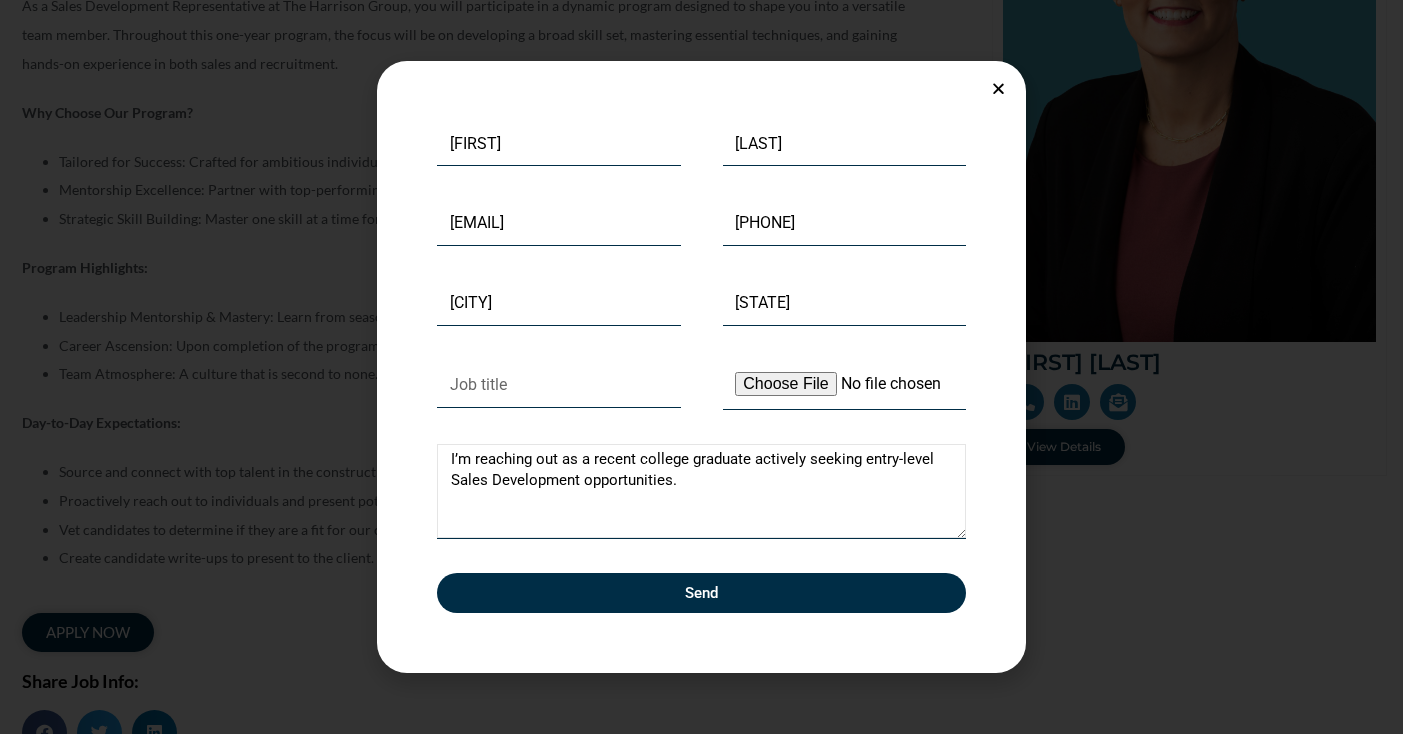click on "I’m reaching out as a recent college graduate actively seeking entry-level Sales Development opportunities." at bounding box center (701, 491) 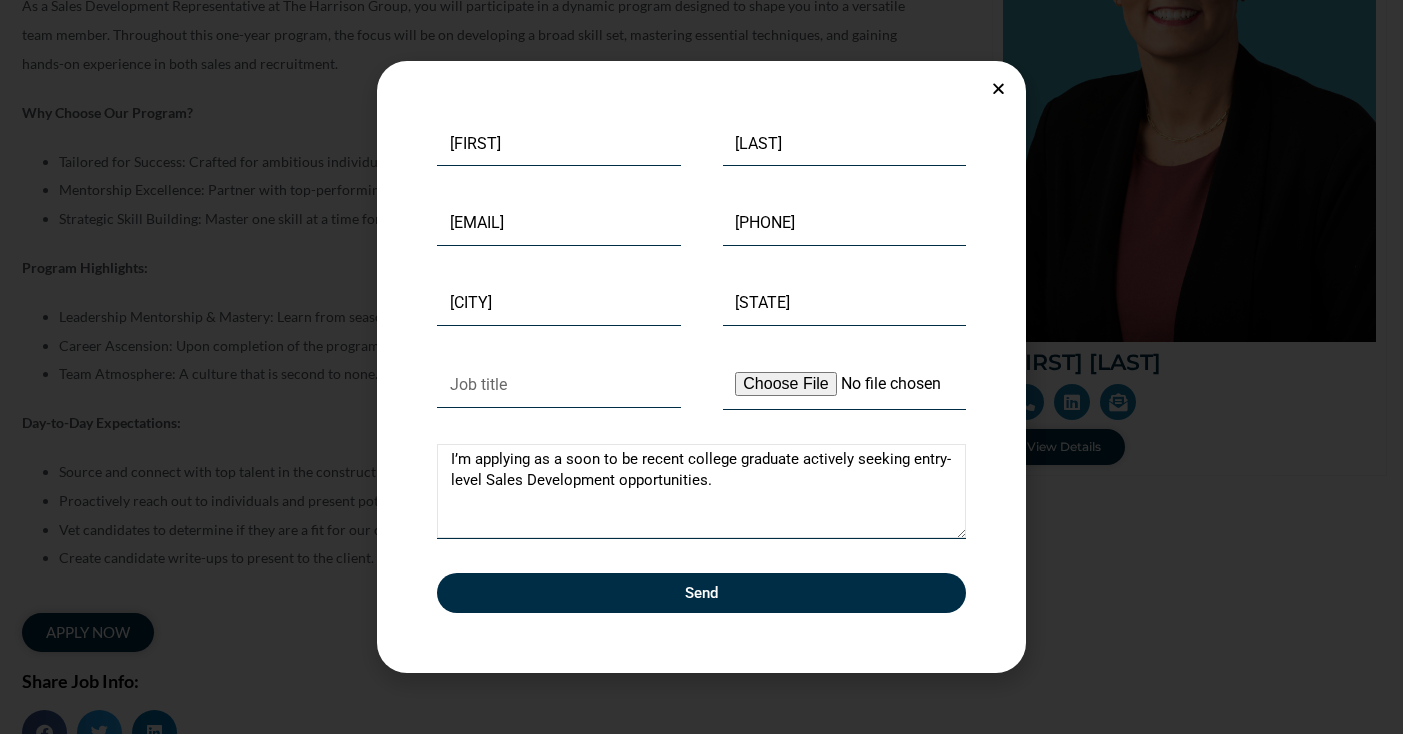 click on "I’m applying as a soon to be recent college graduate actively seeking entry-level Sales Development opportunities." at bounding box center [701, 491] 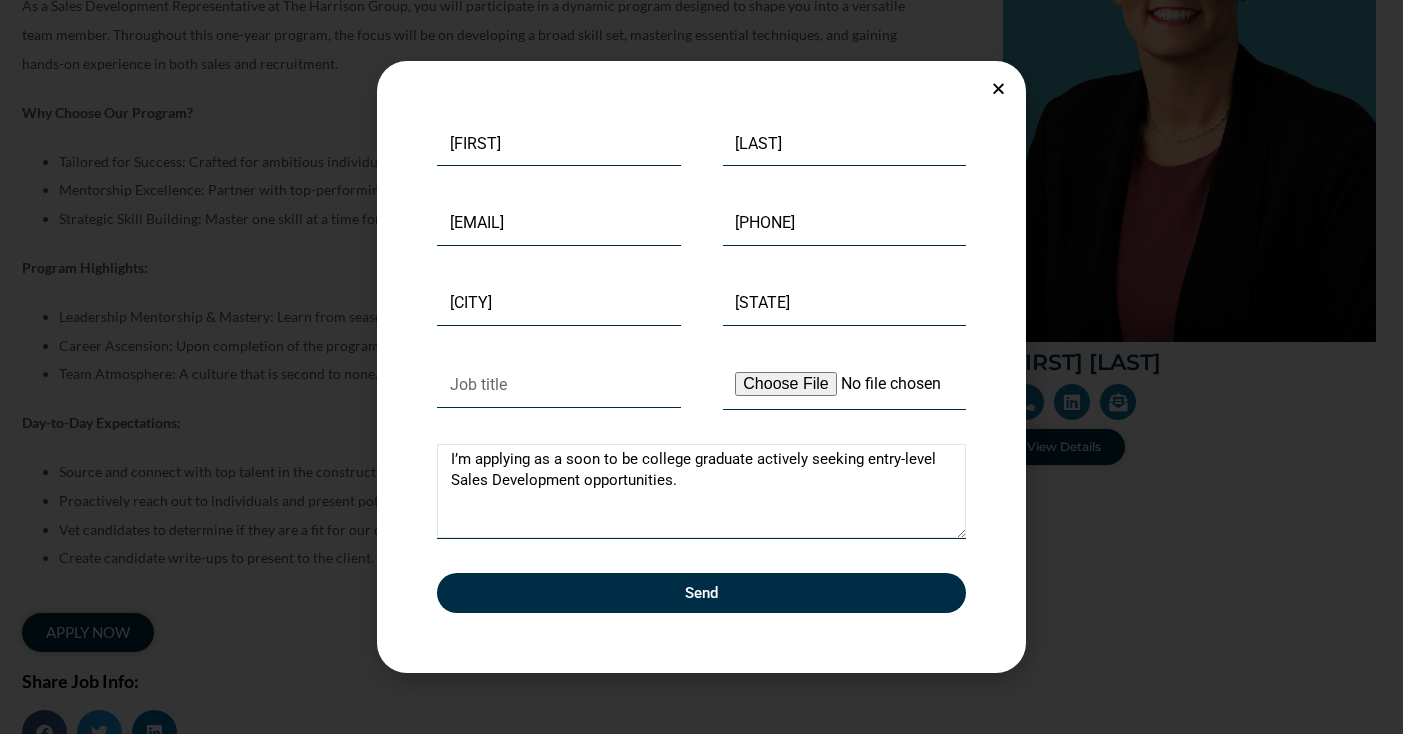 click on "I’m applying as a soon to be college graduate actively seeking entry-level Sales Development opportunities." at bounding box center [701, 491] 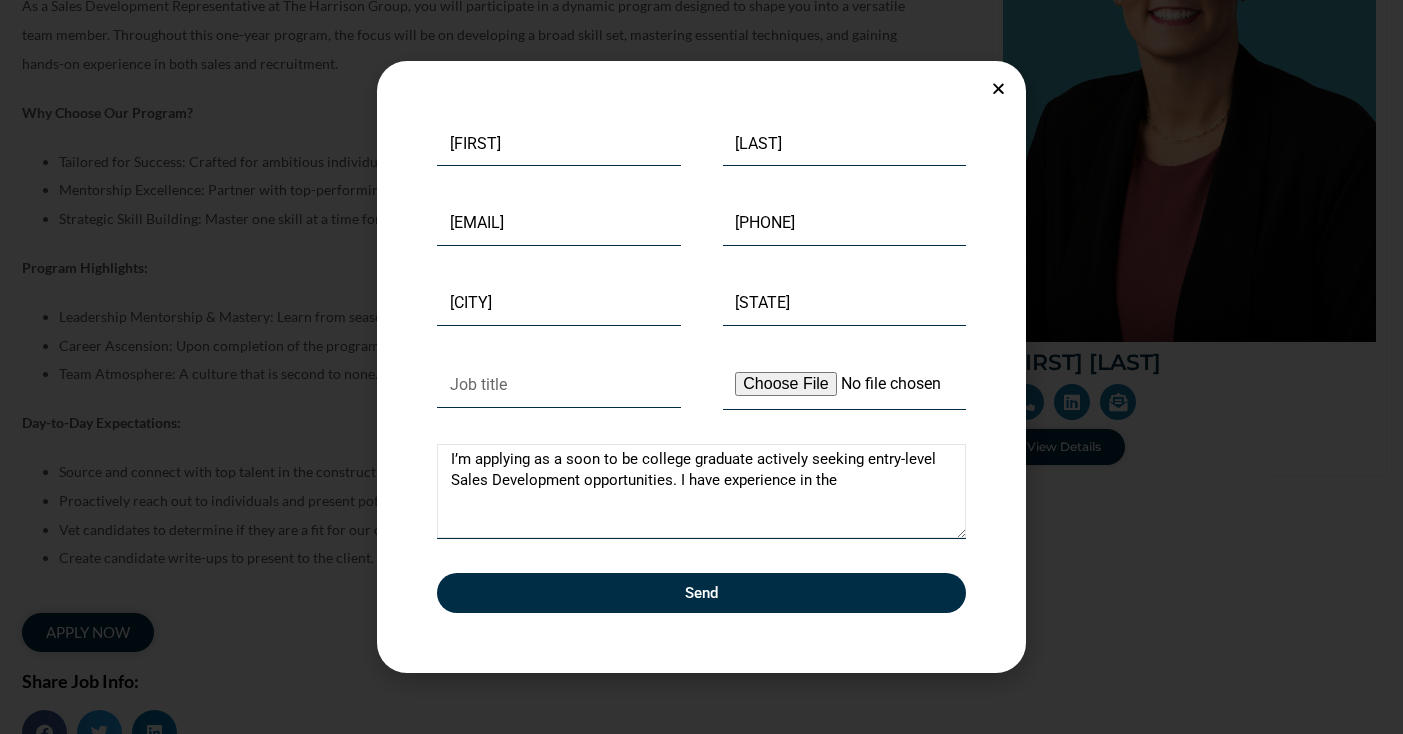 click on "I’m applying as a soon to be college graduate actively seeking entry-level Sales Development opportunities. I have experience in the" at bounding box center (701, 491) 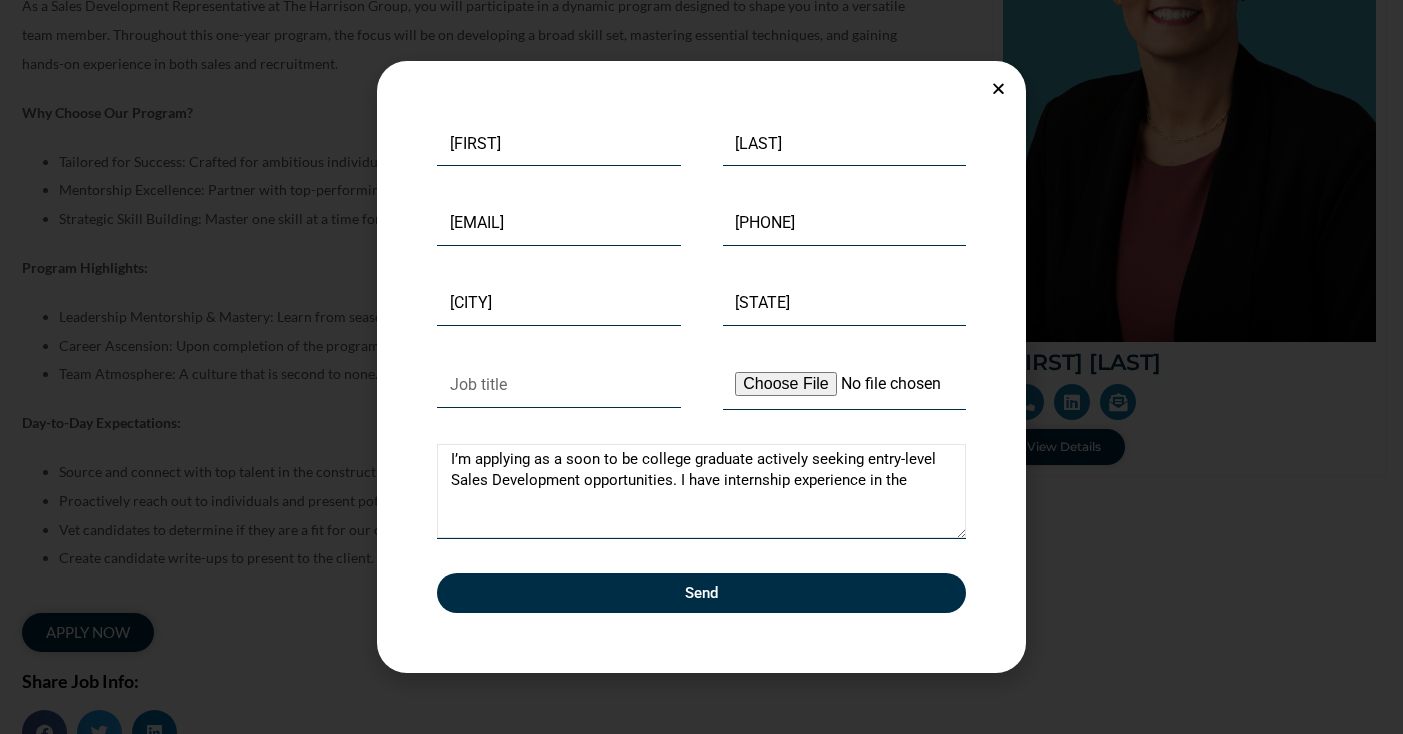 click on "I’m applying as a soon to be college graduate actively seeking entry-level Sales Development opportunities. I have internship experience in the" at bounding box center (701, 491) 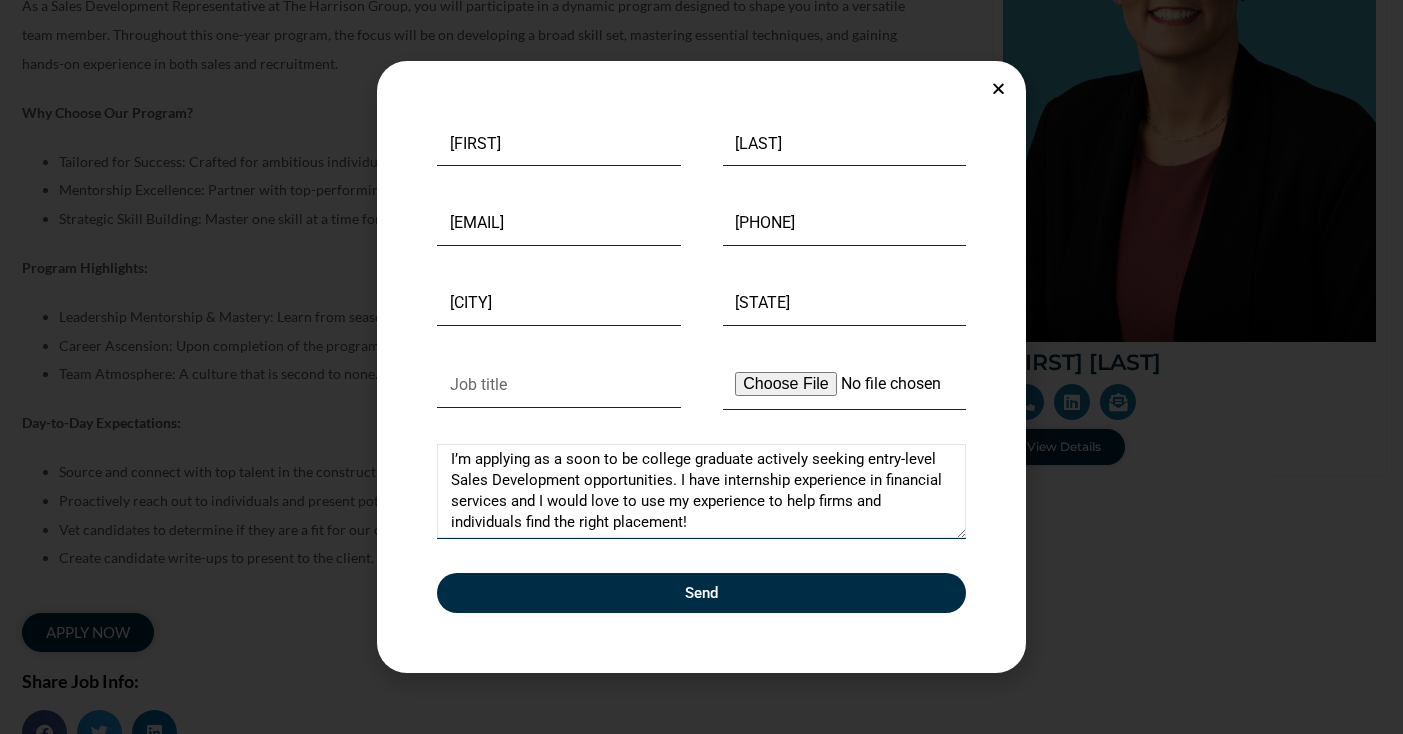 type on "I’m applying as a soon to be college graduate actively seeking entry-level Sales Development opportunities. I have internship experience in financial services and I would love to use my experience to help firms and individuals find the right placement!" 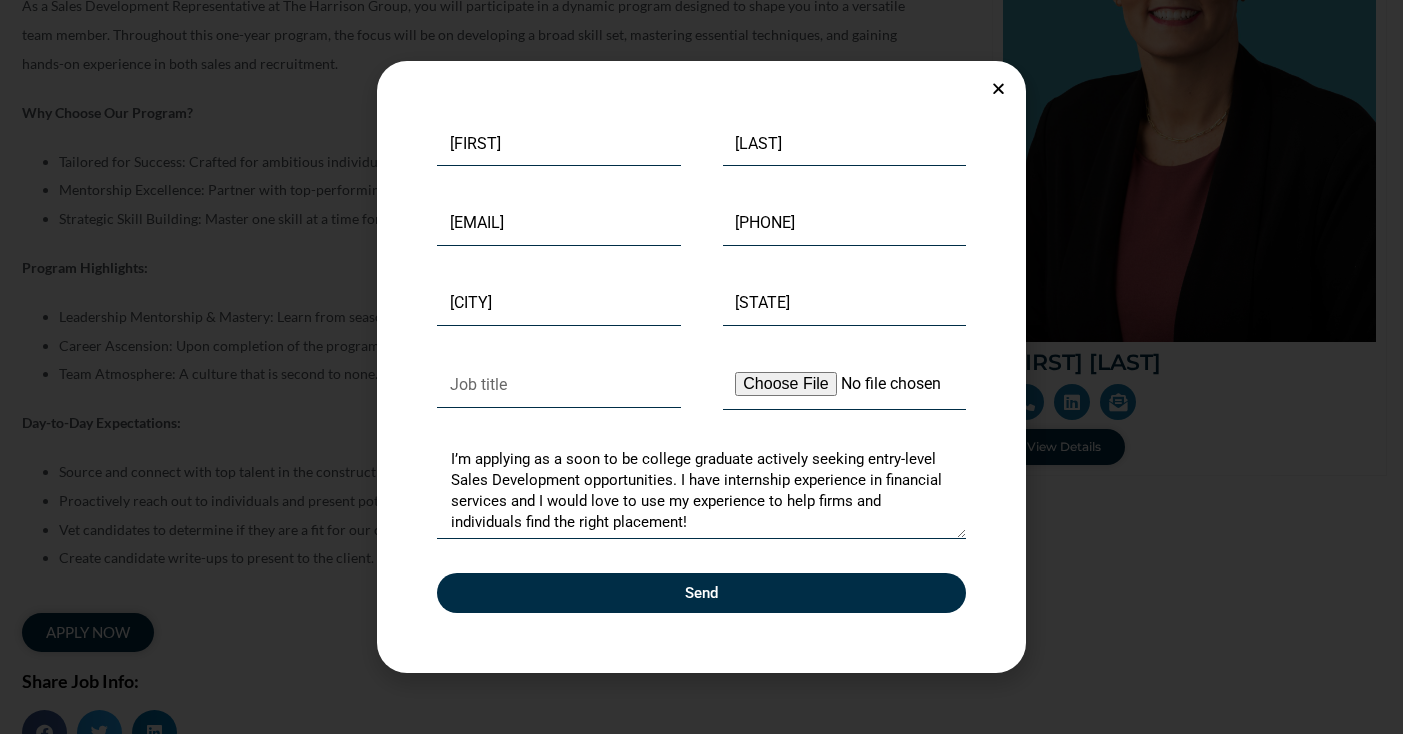 click on "Send" at bounding box center (701, 593) 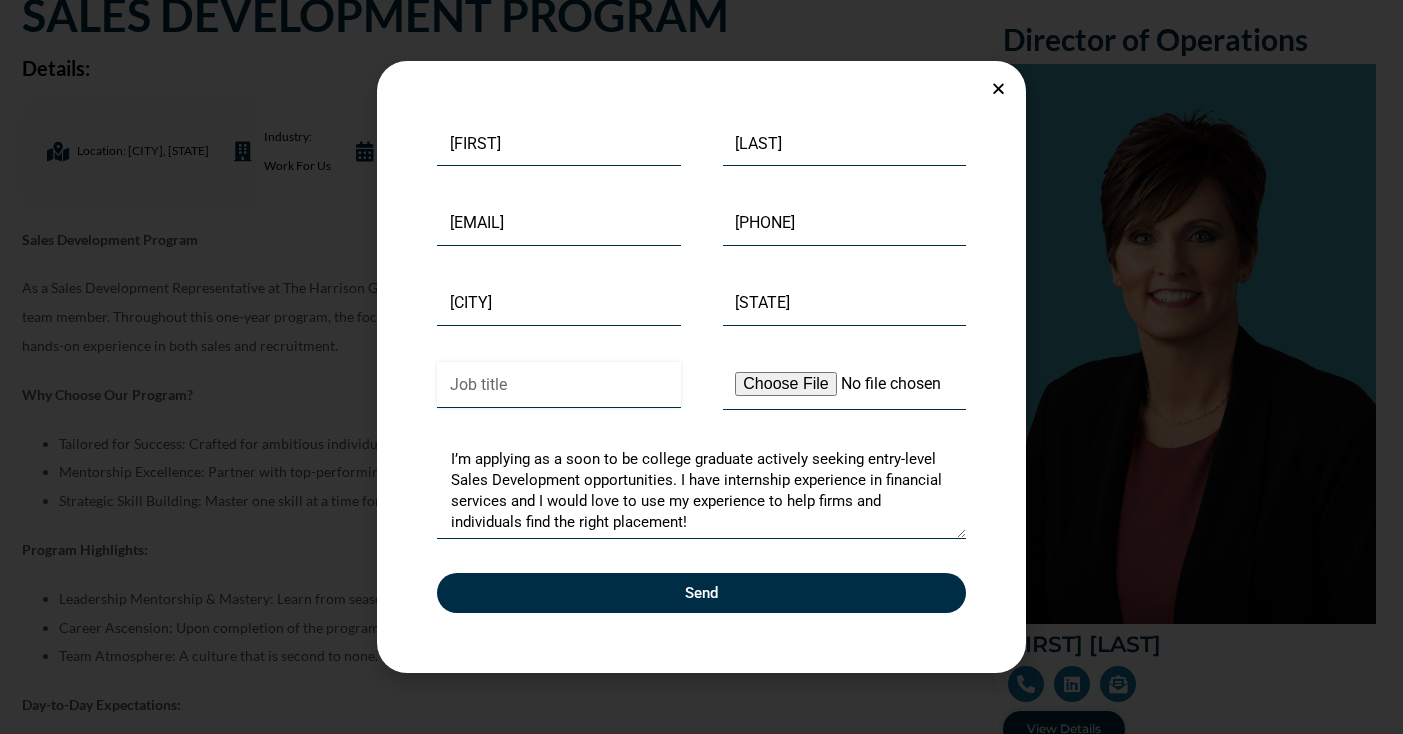 scroll, scrollTop: 225, scrollLeft: 0, axis: vertical 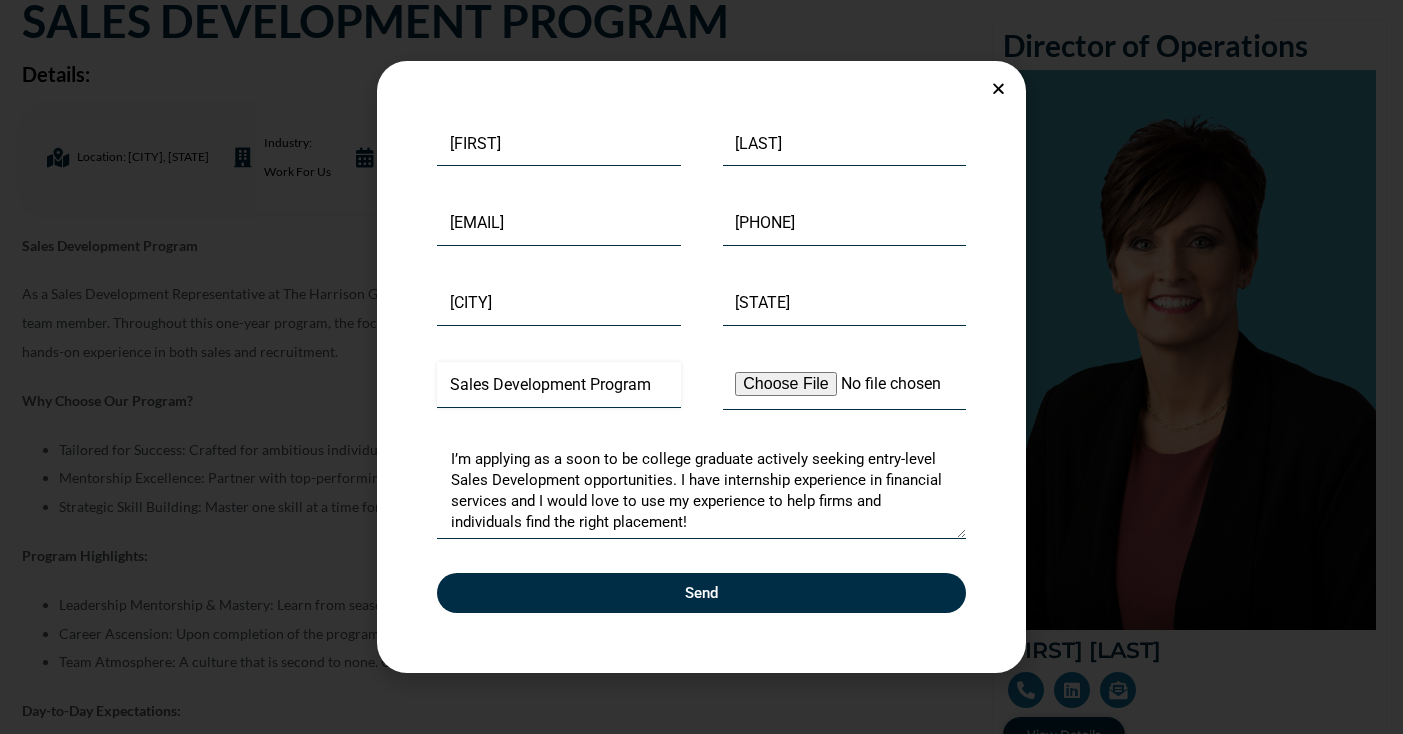 type on "Sales Development Program" 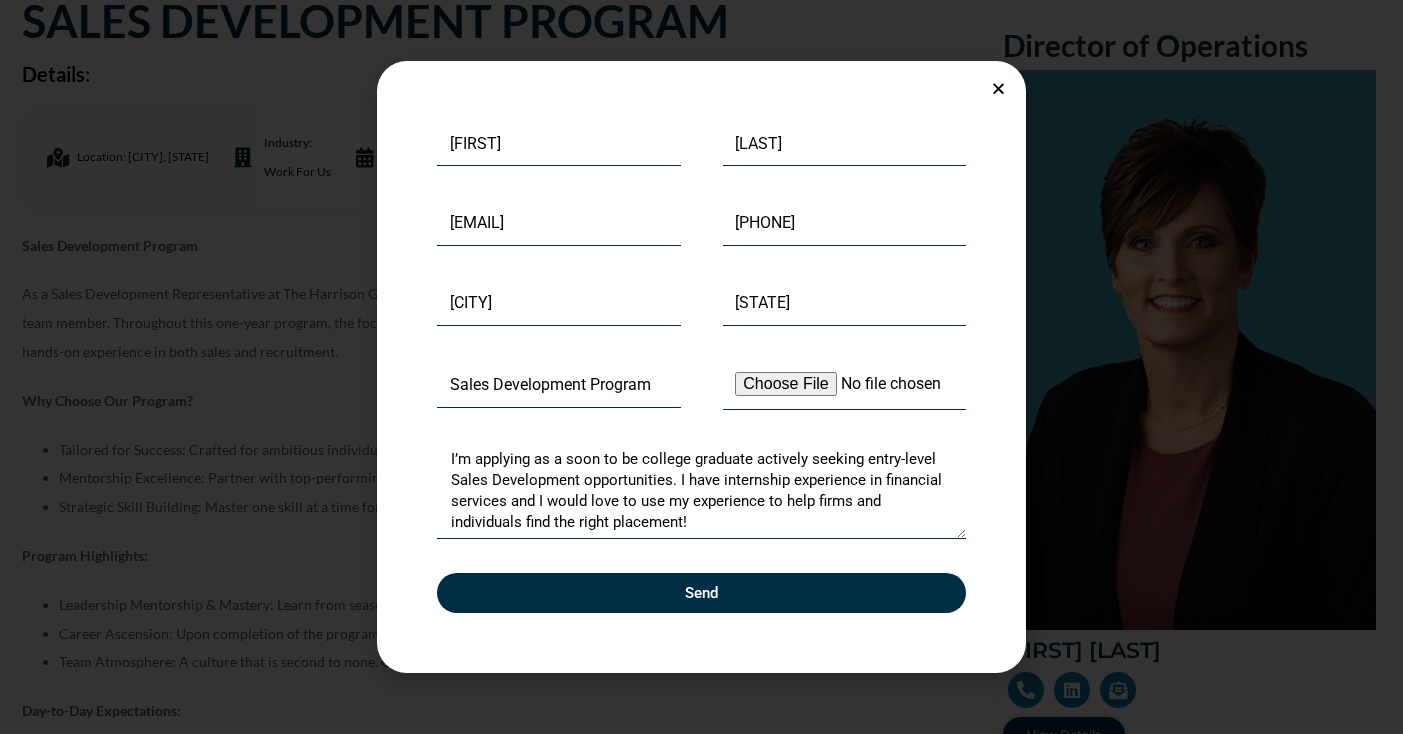 click on "Send" at bounding box center [701, 593] 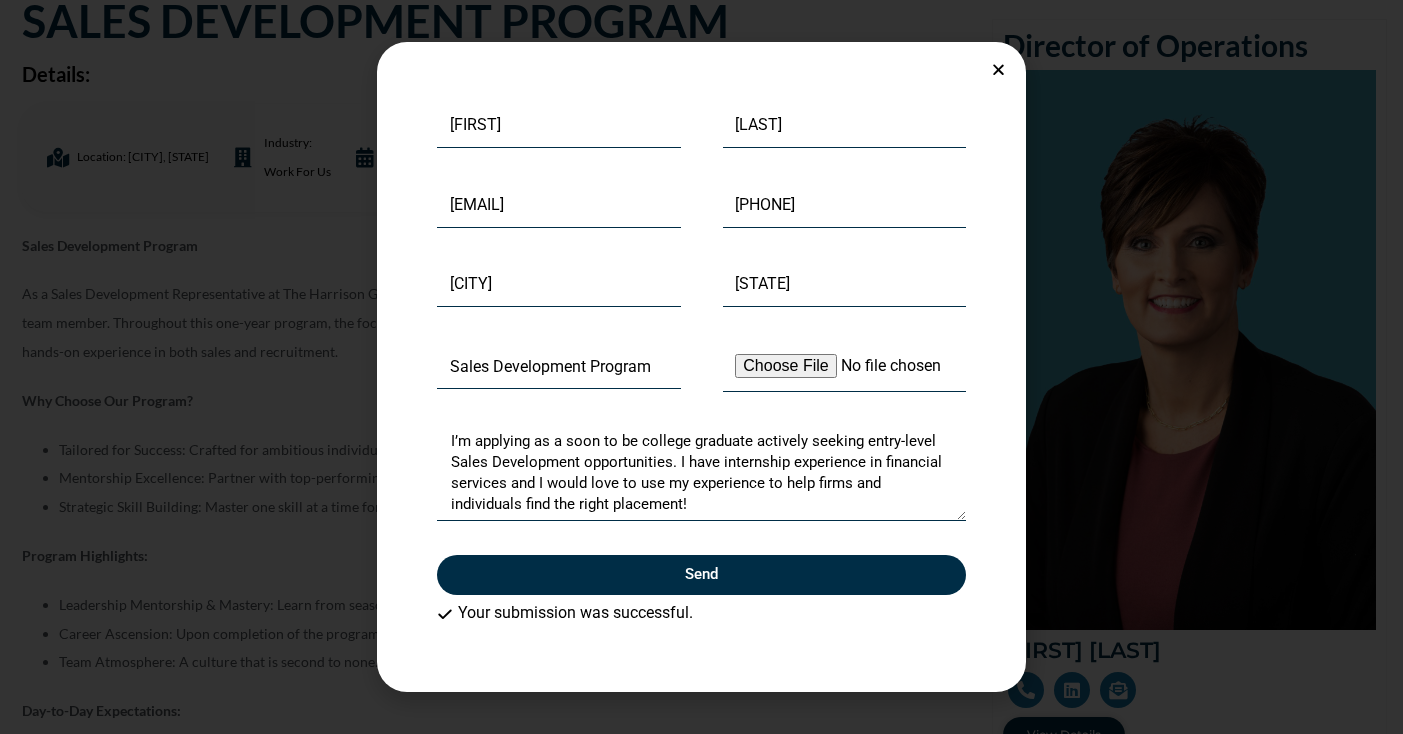 click on "First Name
[FIRST]
Last Name
[LAST]
Email
[EMAIL]
Phone
[PHONE]
City
[CITY]
State
[STATE]
Job title
Sales Development Program
Upload Your Resume
Message
Send
Your submission was successful." at bounding box center (701, 366) 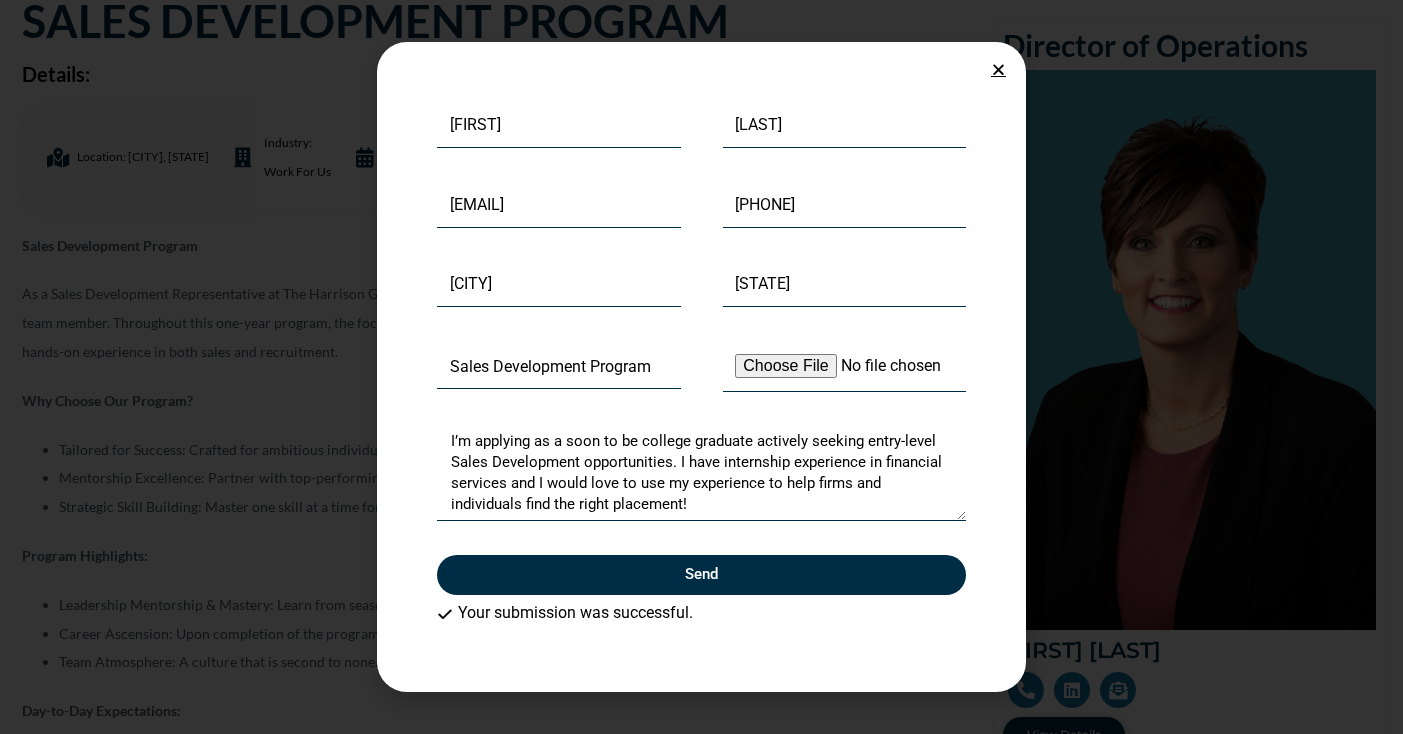 click at bounding box center [998, 69] 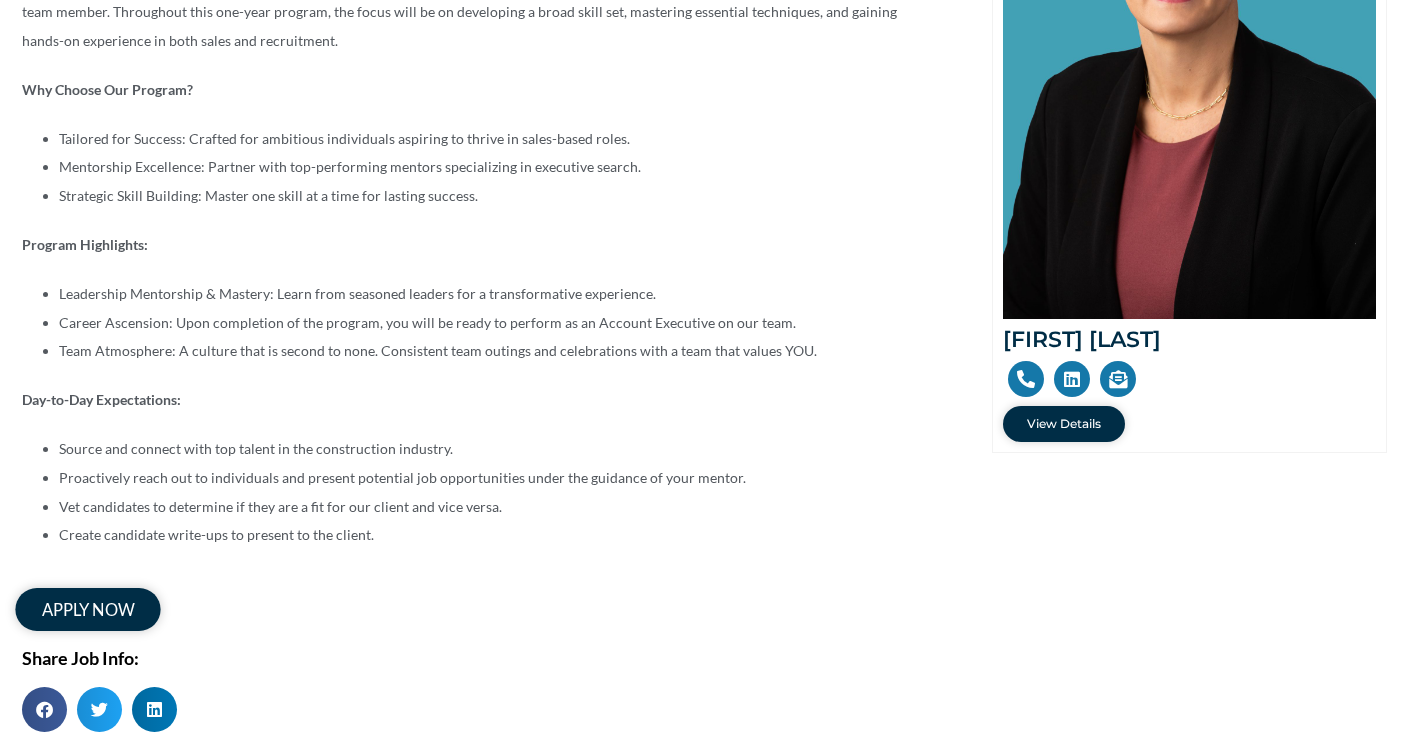 scroll, scrollTop: 0, scrollLeft: 0, axis: both 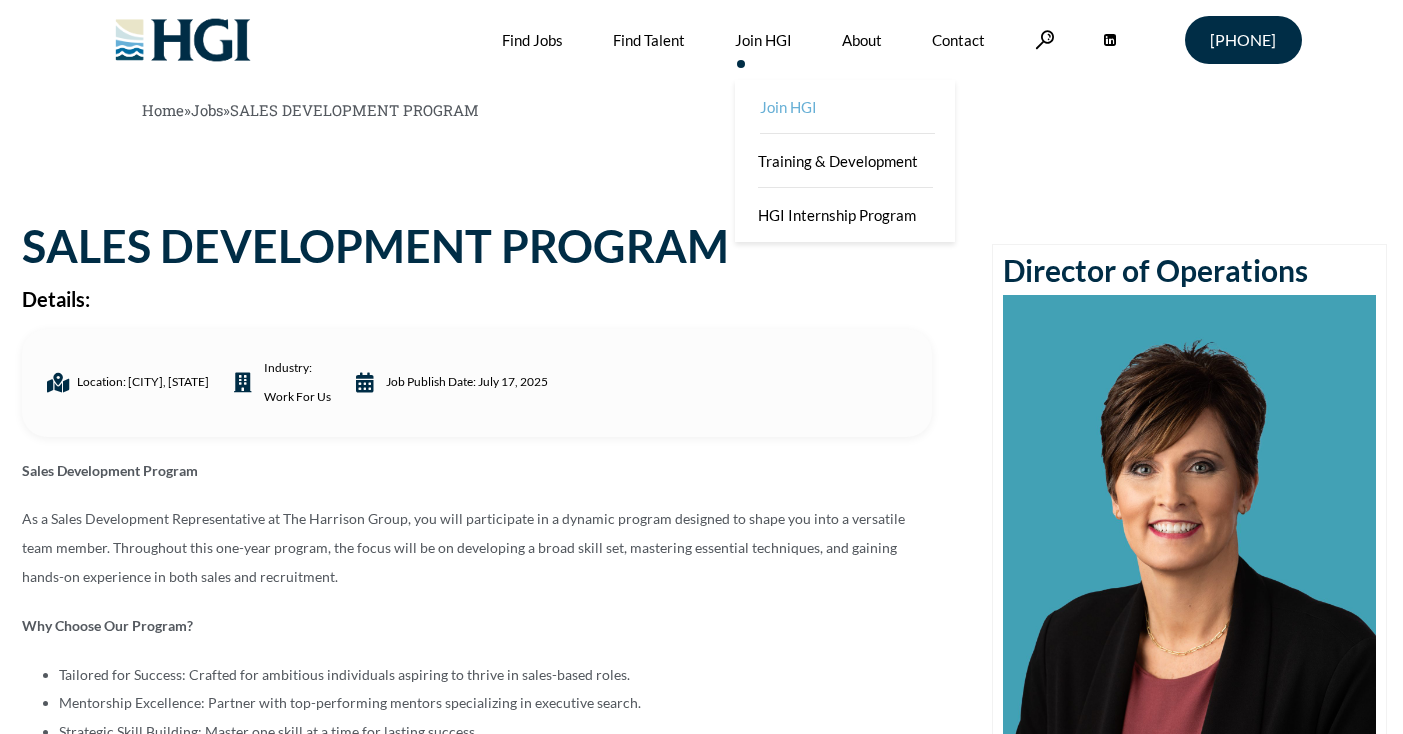 click on "Join HGI" at bounding box center [847, 107] 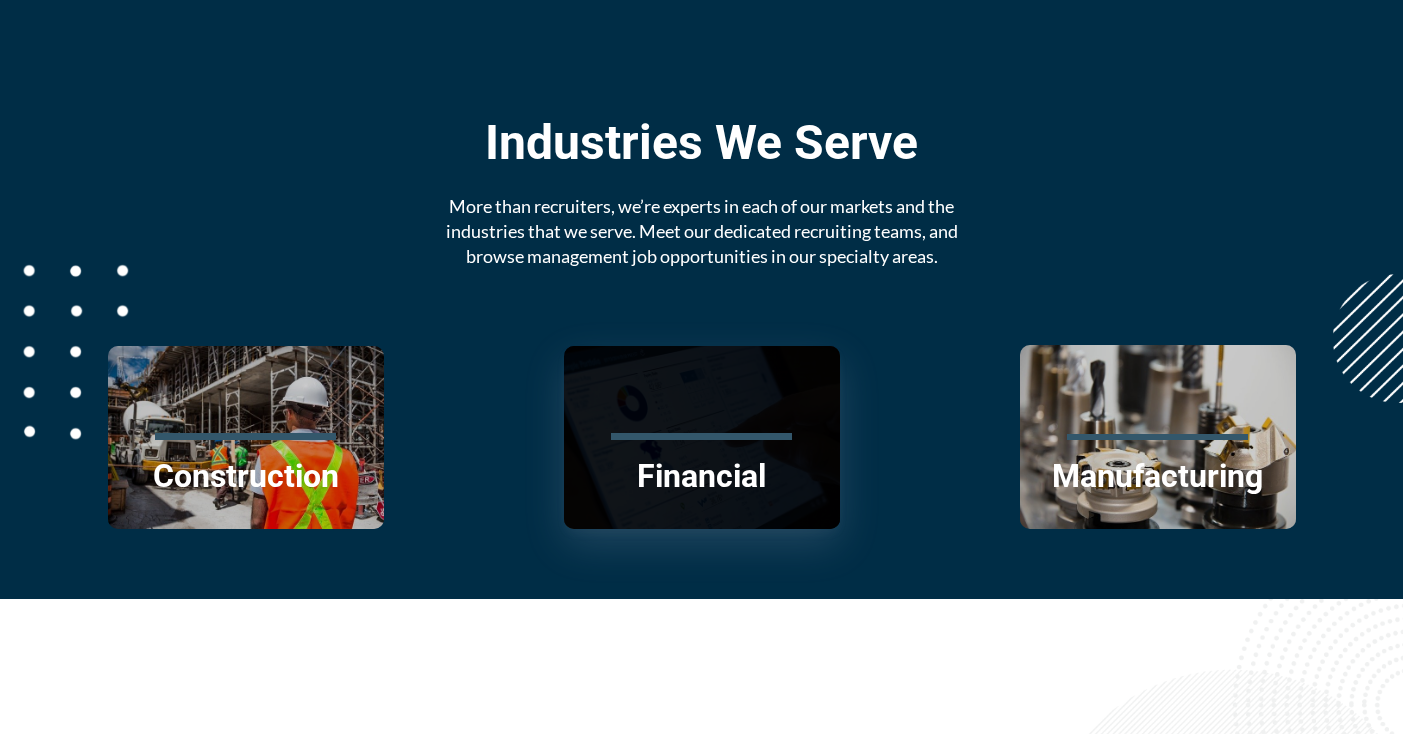 scroll, scrollTop: 2280, scrollLeft: 0, axis: vertical 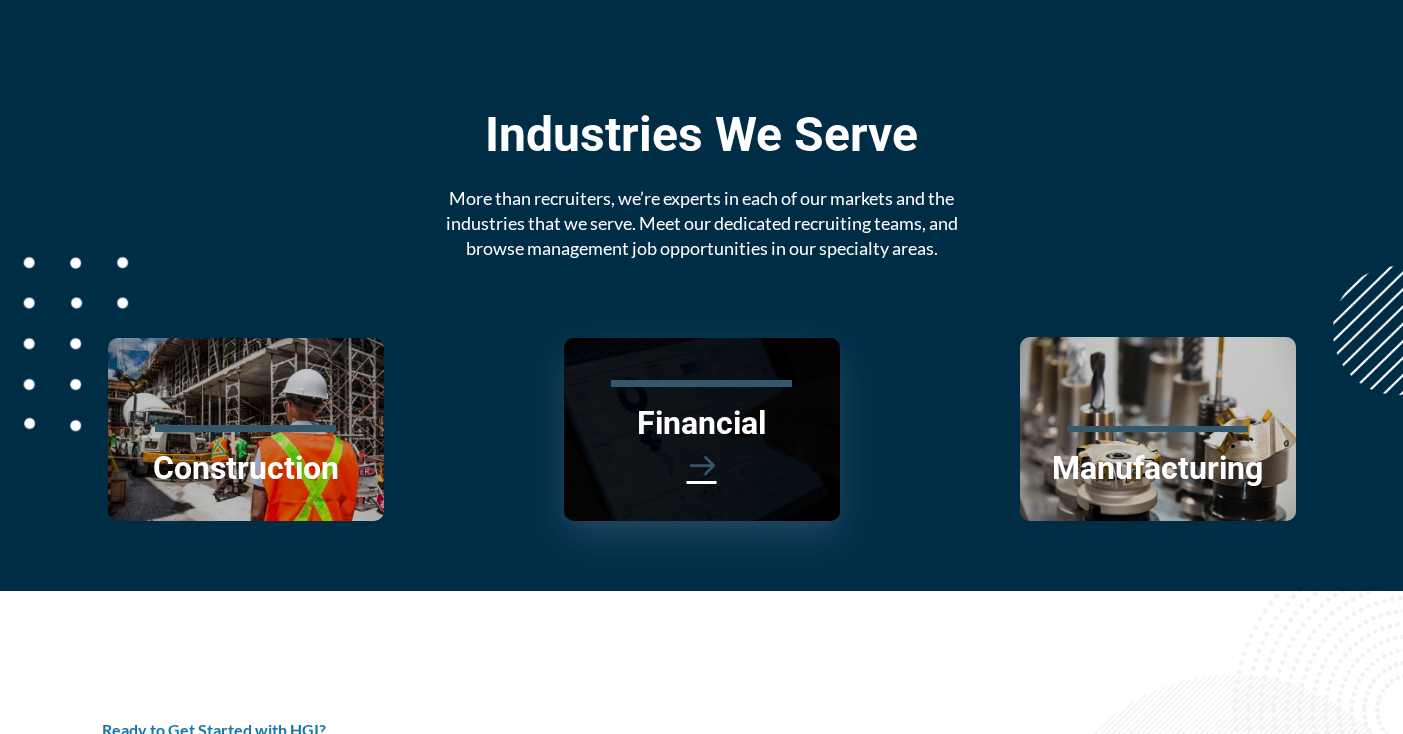 click at bounding box center [702, 466] 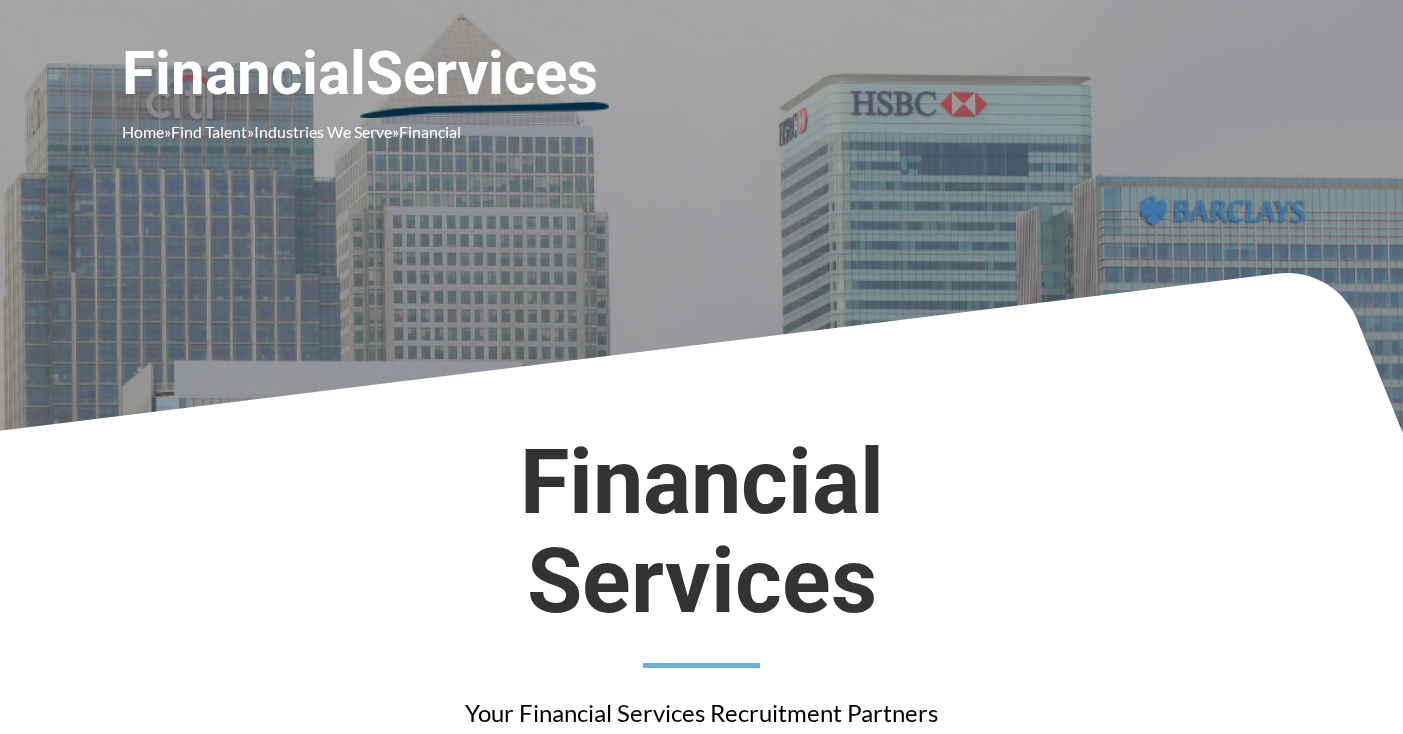 scroll, scrollTop: 0, scrollLeft: 0, axis: both 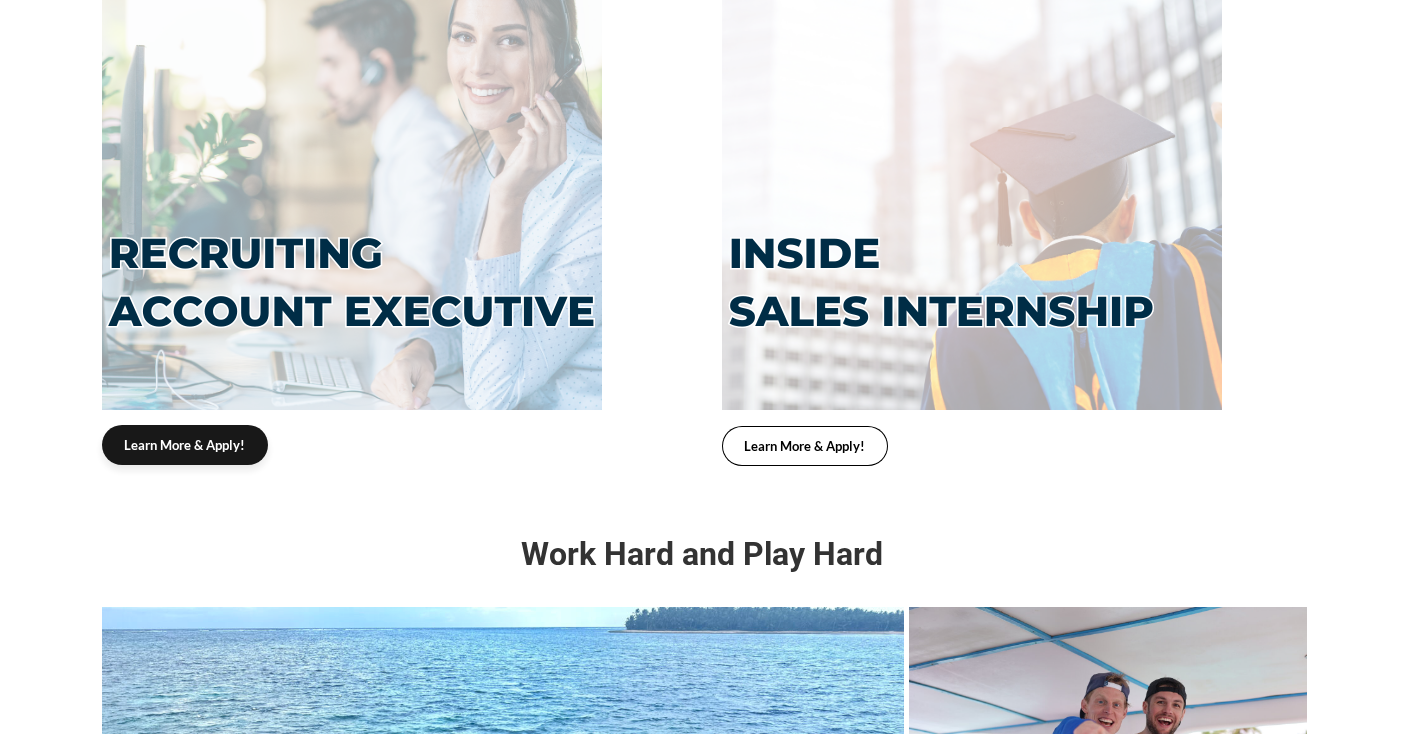 click on "Learn More & Apply!" at bounding box center (185, 445) 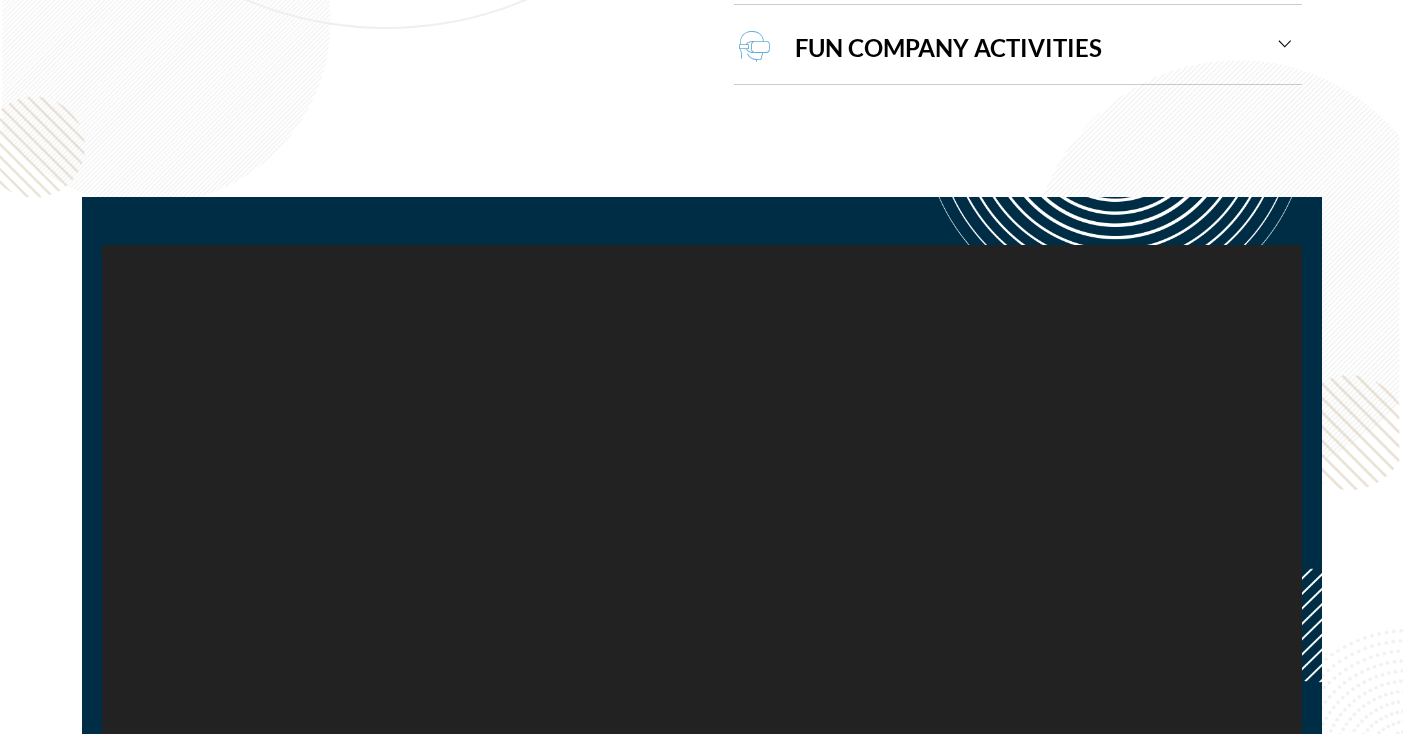 scroll, scrollTop: 2278, scrollLeft: 0, axis: vertical 